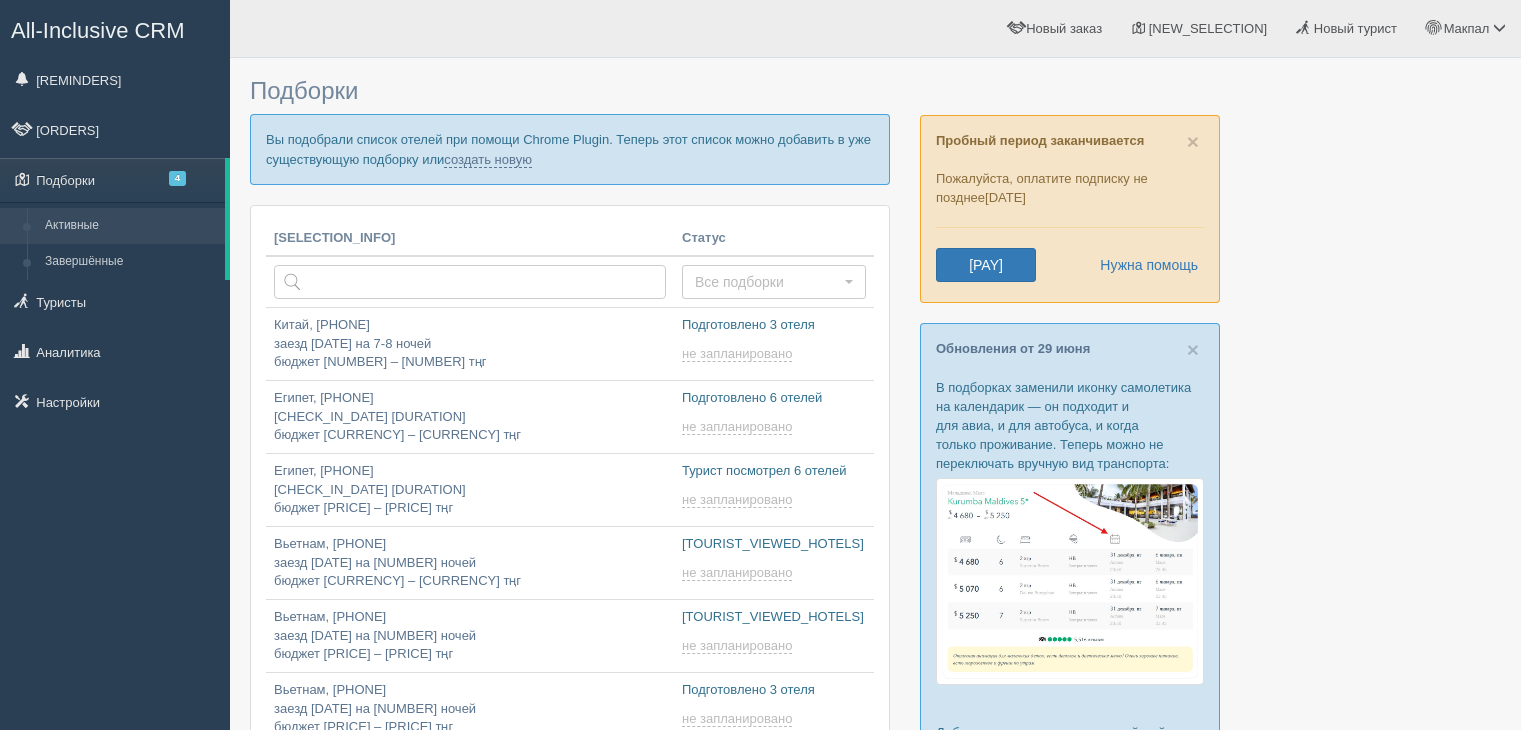 scroll, scrollTop: 0, scrollLeft: 0, axis: both 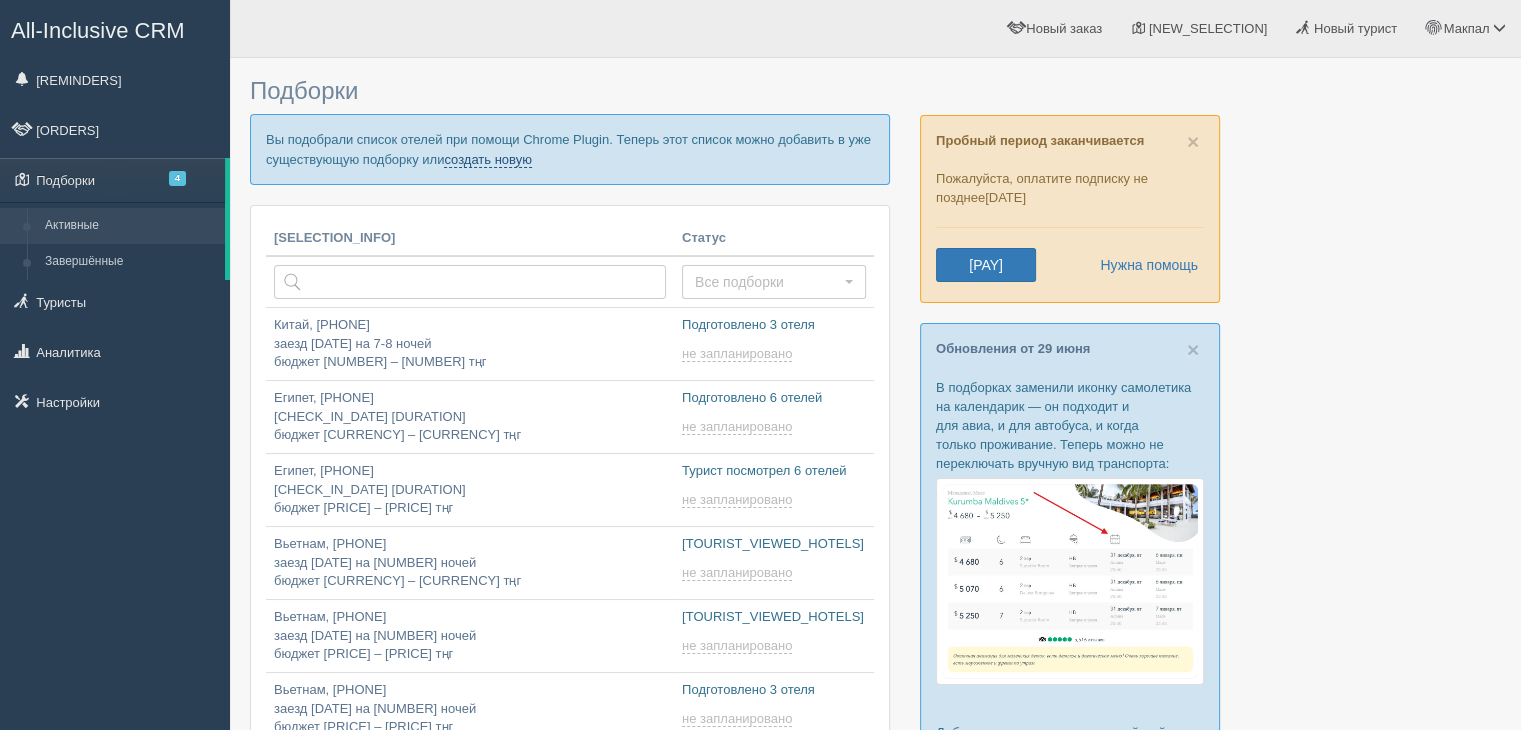 click on "создать новую" at bounding box center [488, 160] 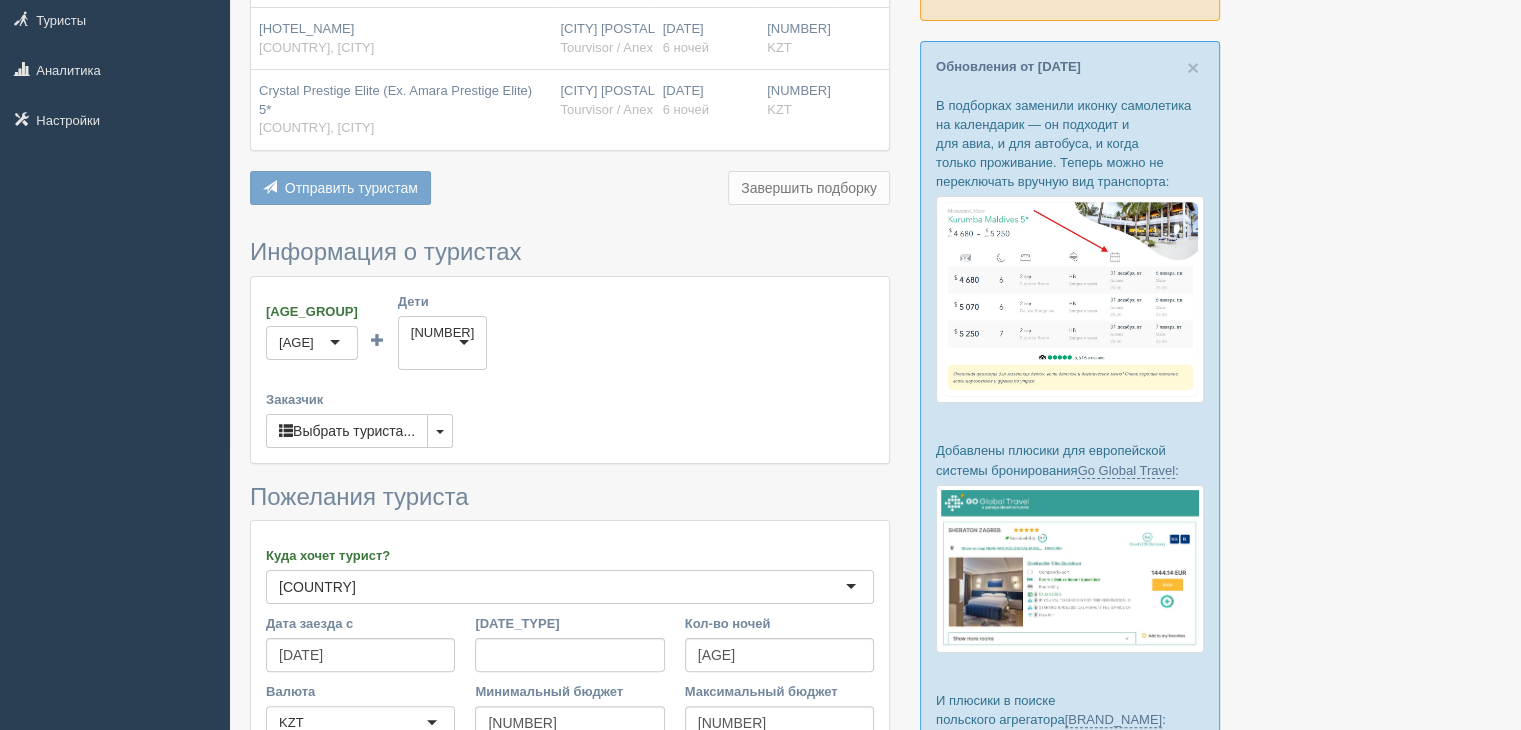 scroll, scrollTop: 300, scrollLeft: 0, axis: vertical 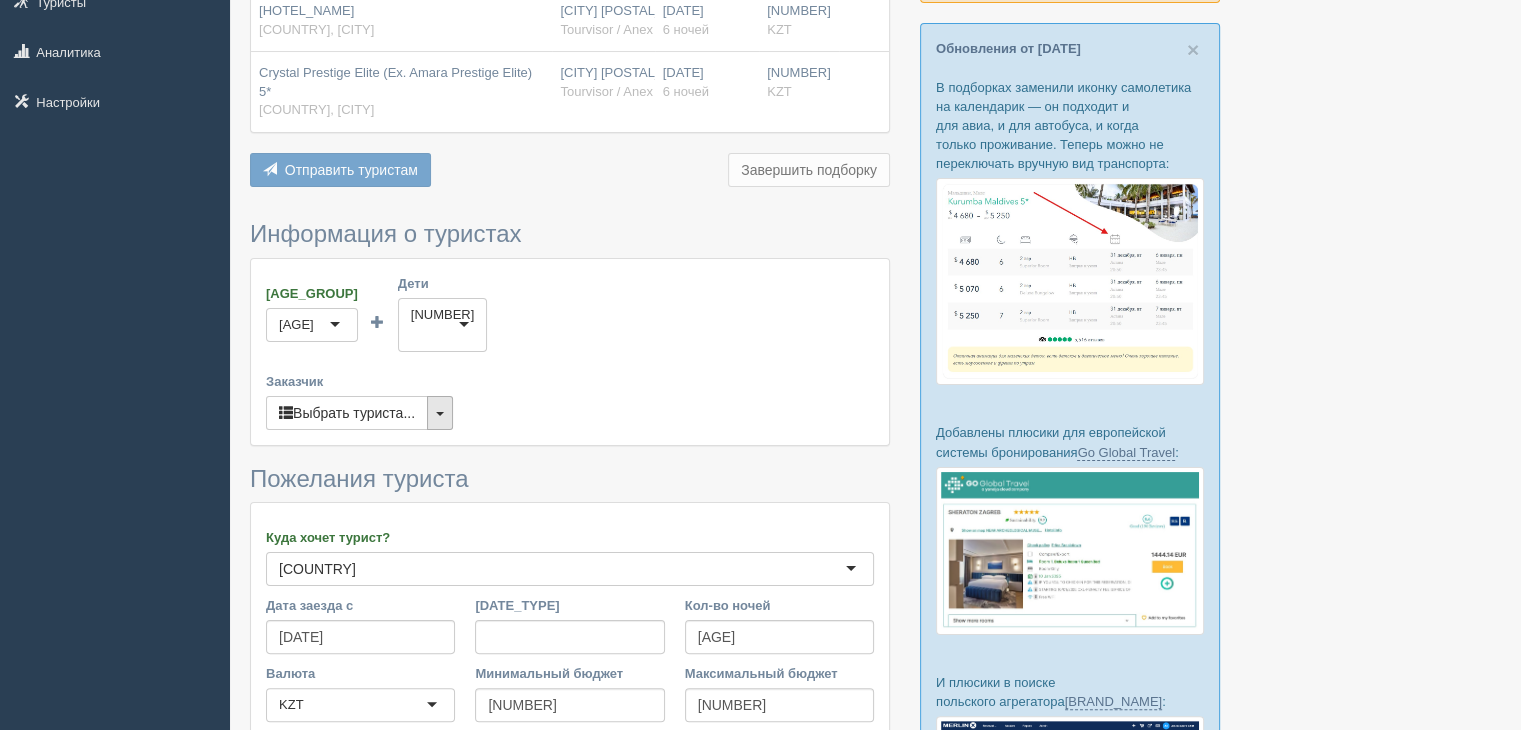 click at bounding box center [440, 413] 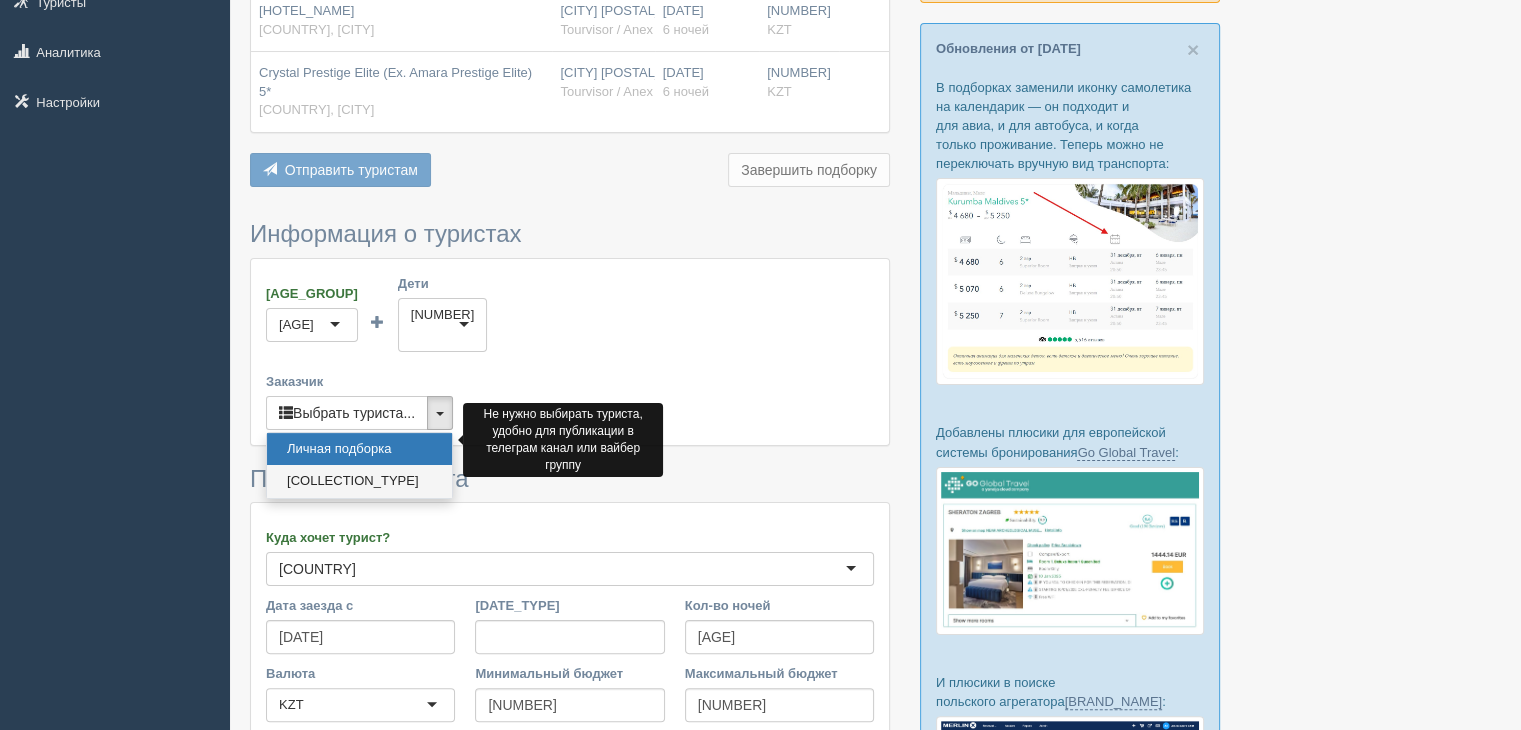 click on "Публичная подборка" at bounding box center (359, 481) 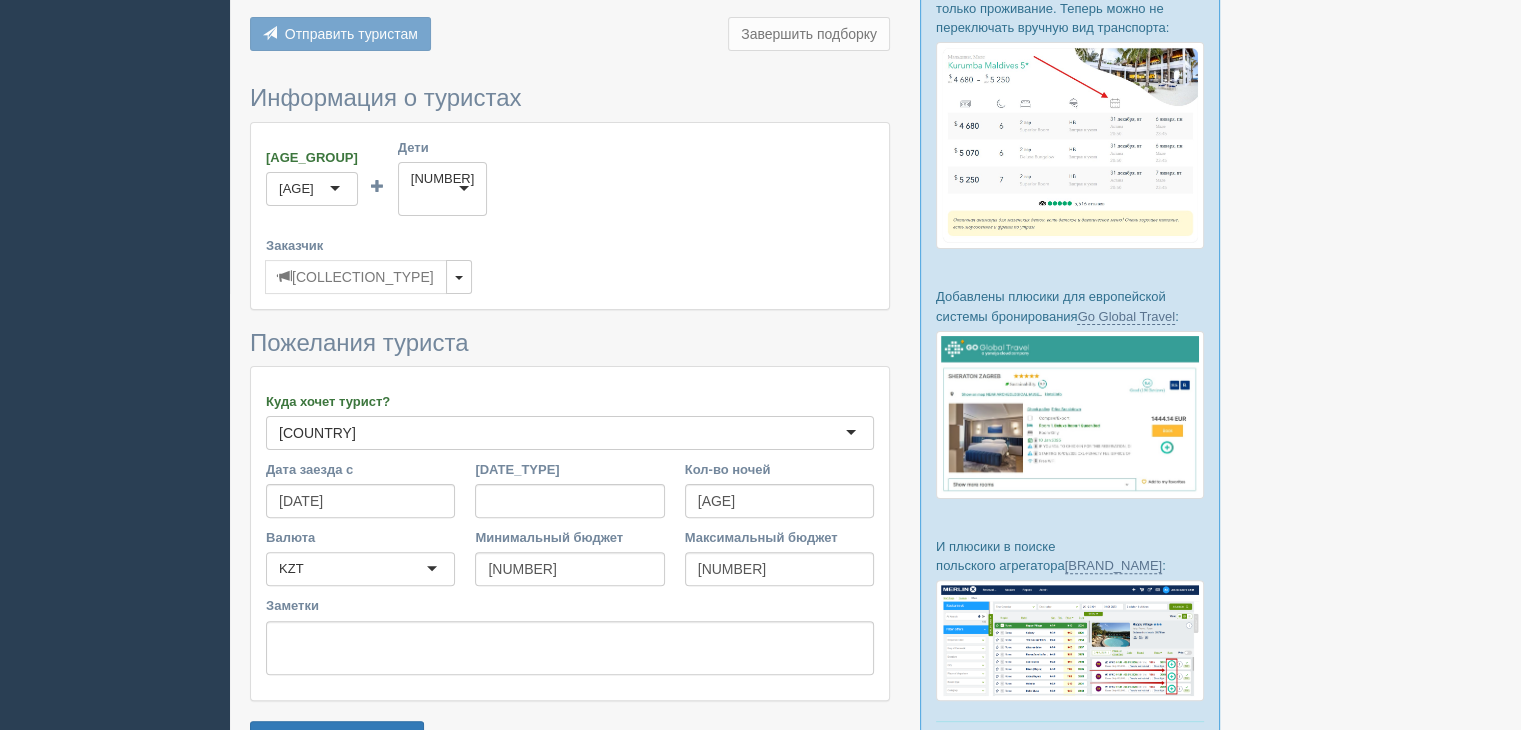 scroll, scrollTop: 592, scrollLeft: 0, axis: vertical 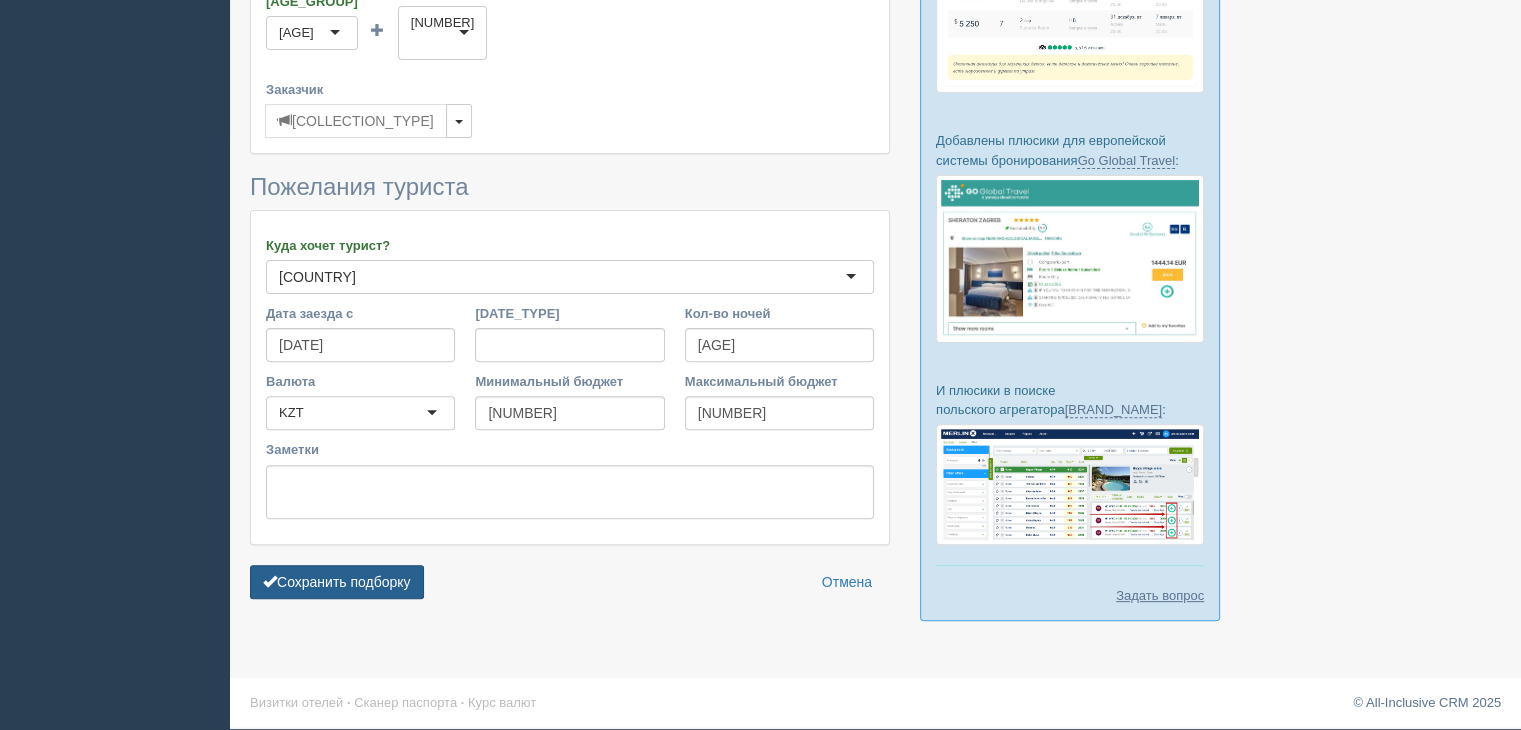 click on "Сохранить подборку" at bounding box center (337, 582) 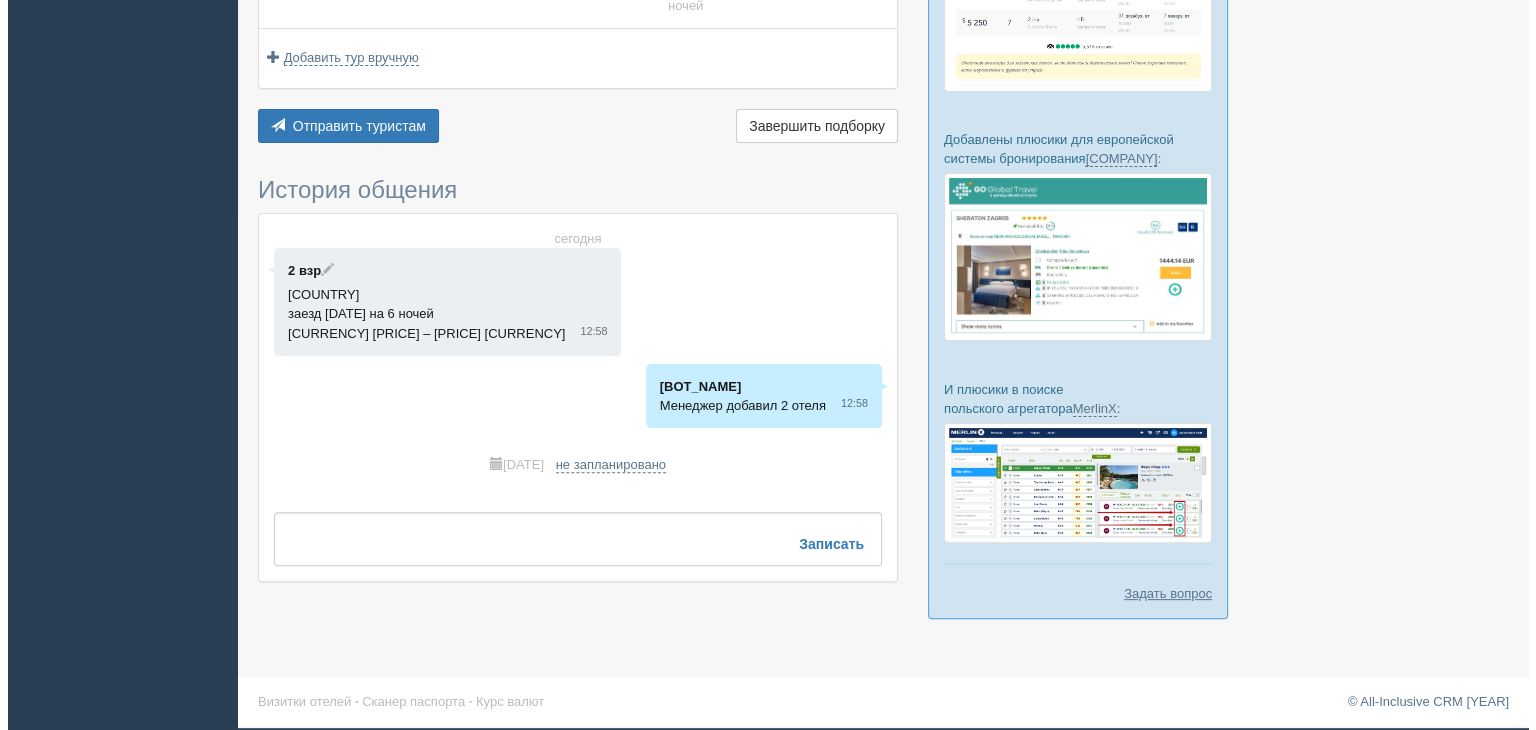 scroll, scrollTop: 192, scrollLeft: 0, axis: vertical 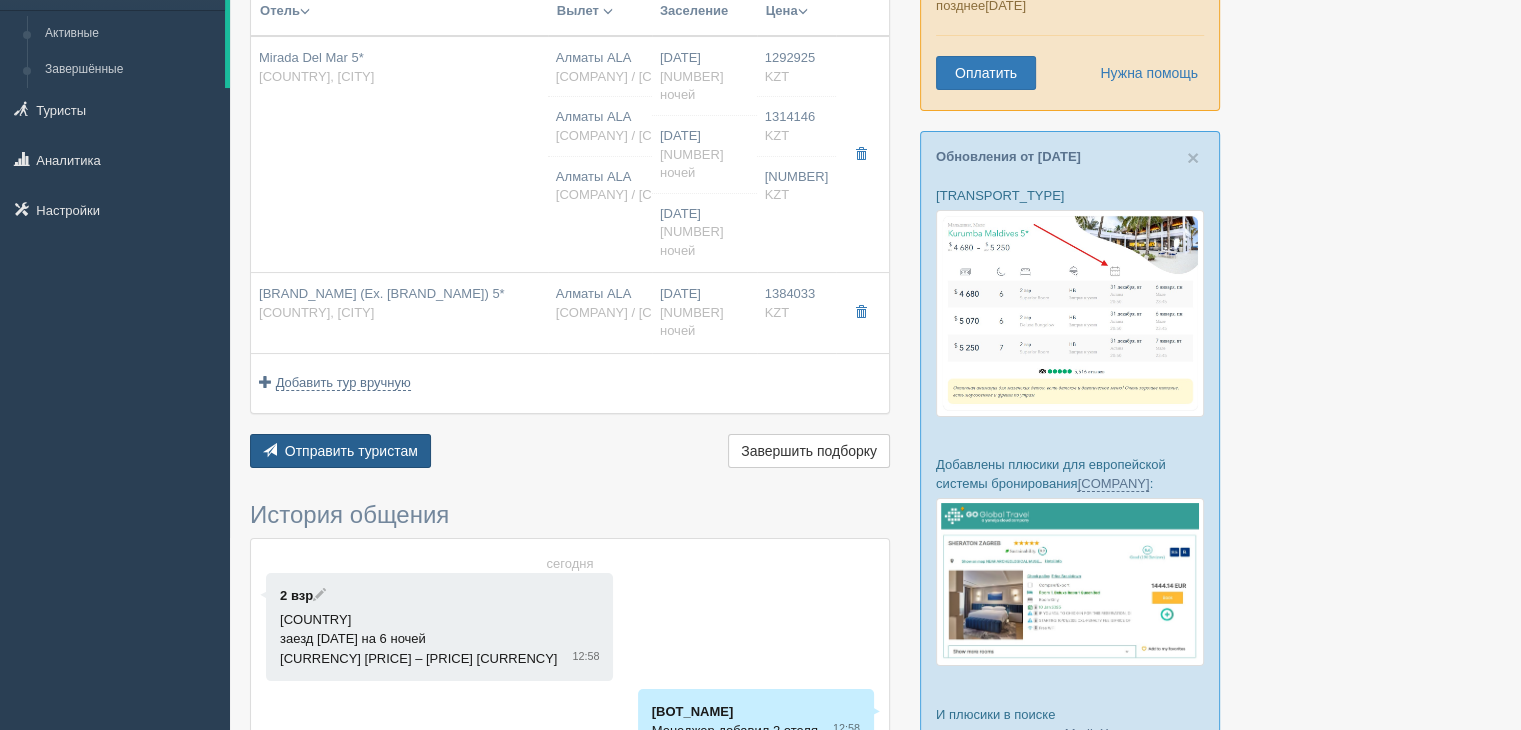 click on "Отправить туристам" at bounding box center [351, 451] 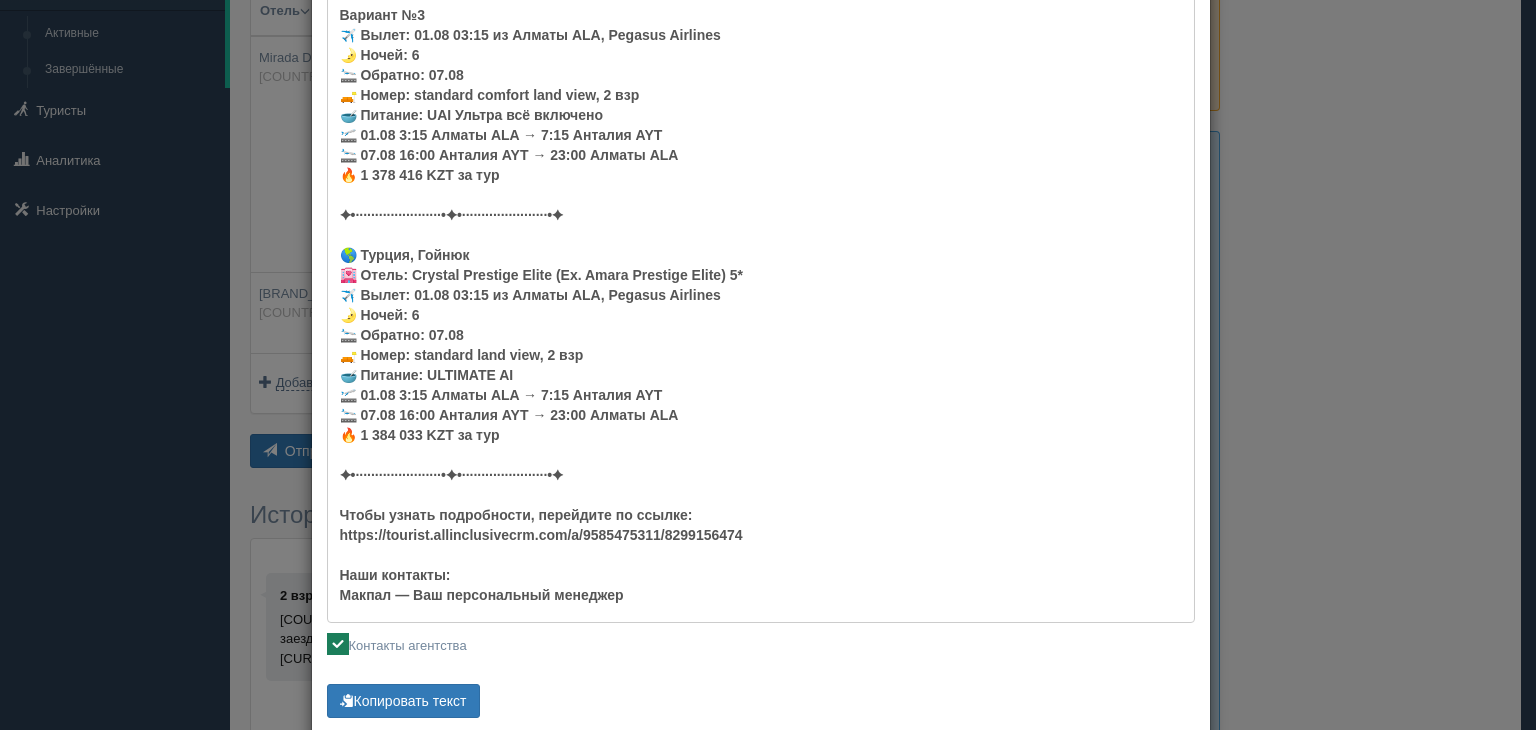 scroll, scrollTop: 716, scrollLeft: 0, axis: vertical 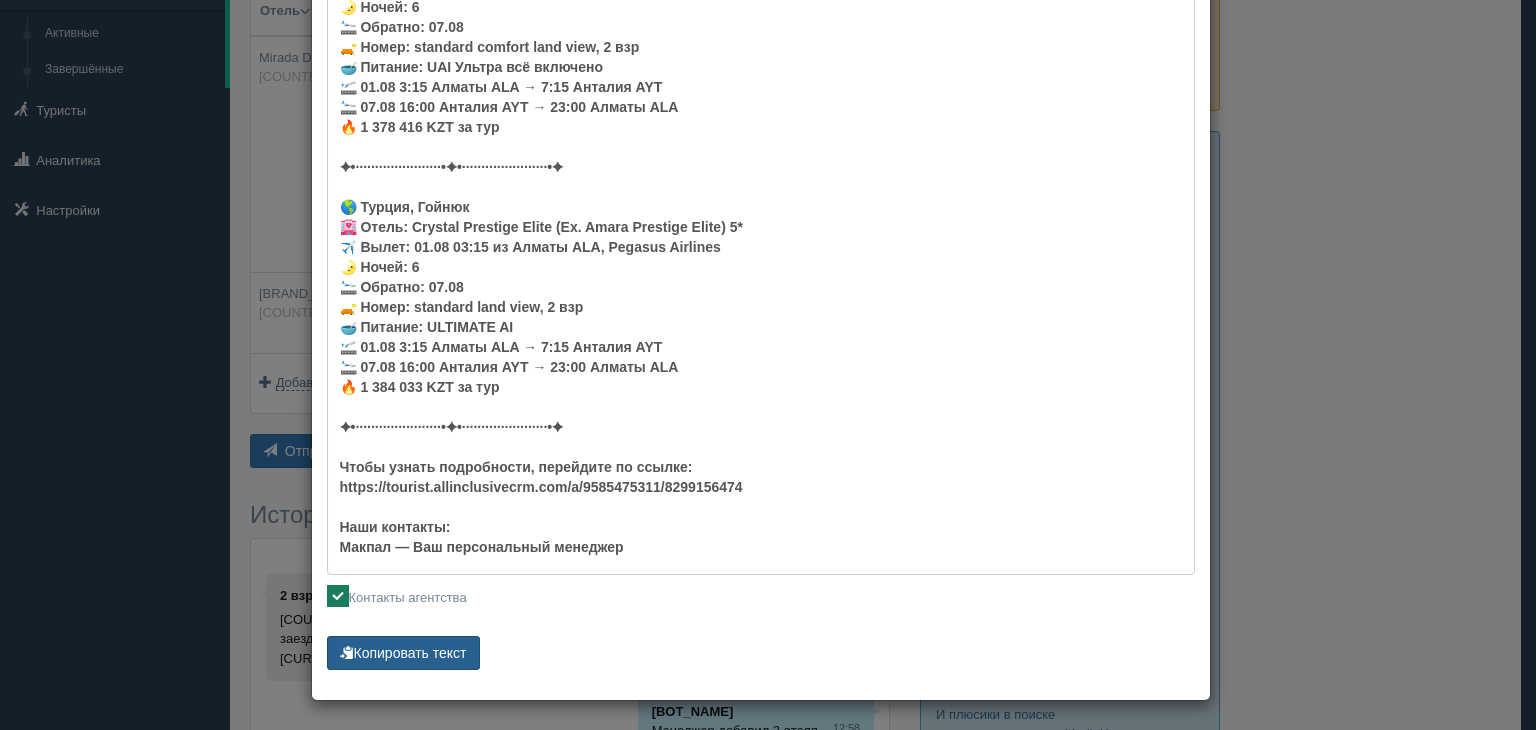 click on "Копировать текст" at bounding box center [403, 653] 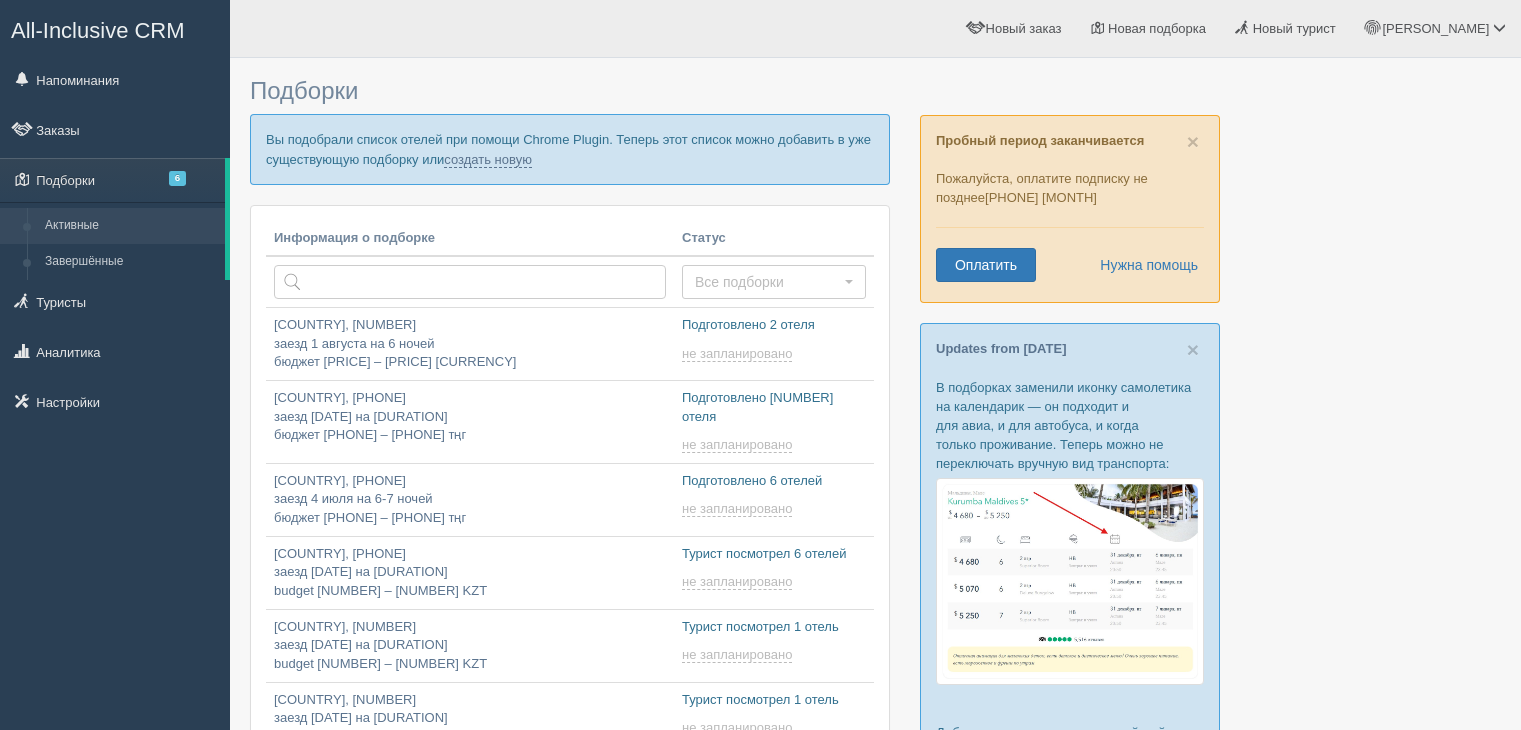 scroll, scrollTop: 0, scrollLeft: 0, axis: both 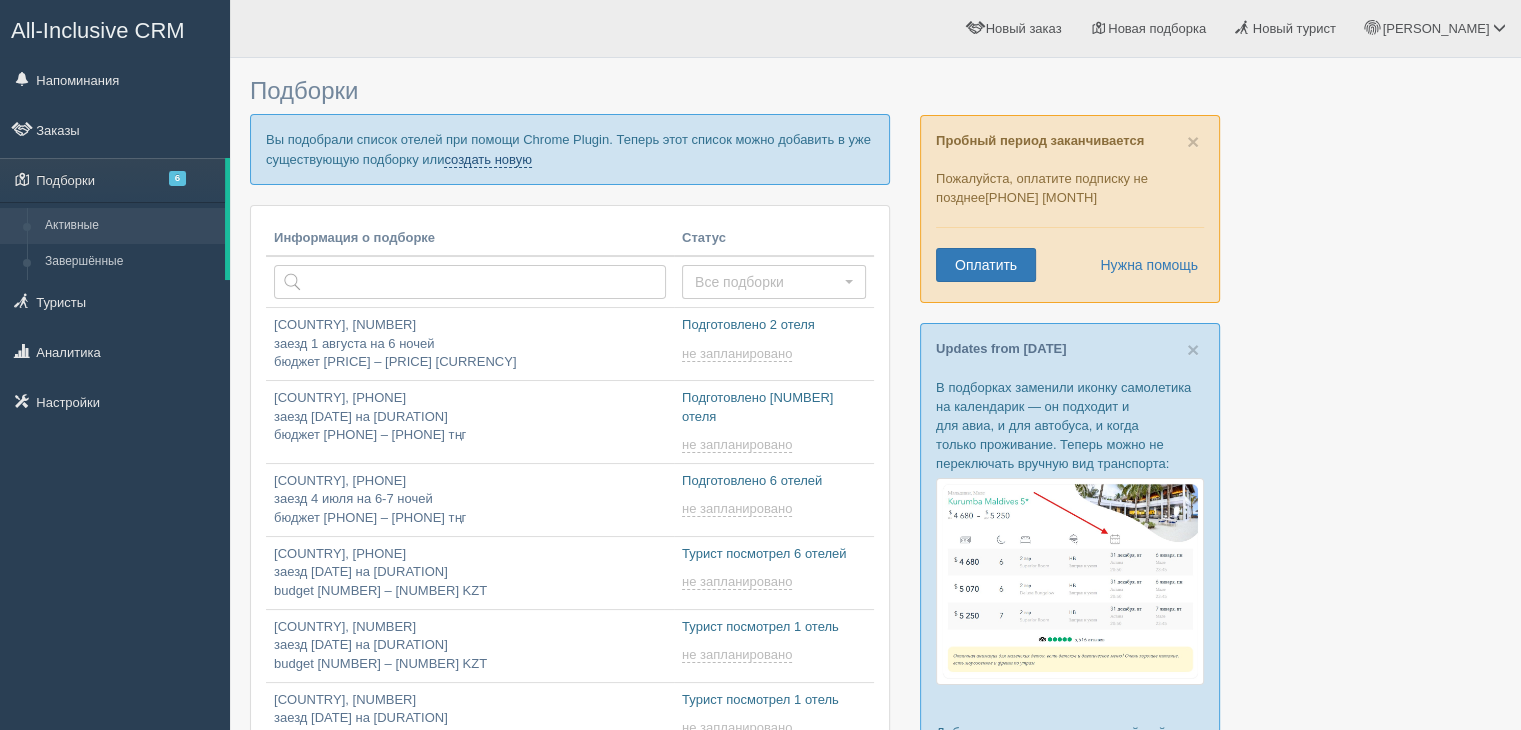 click on "создать новую" at bounding box center [488, 160] 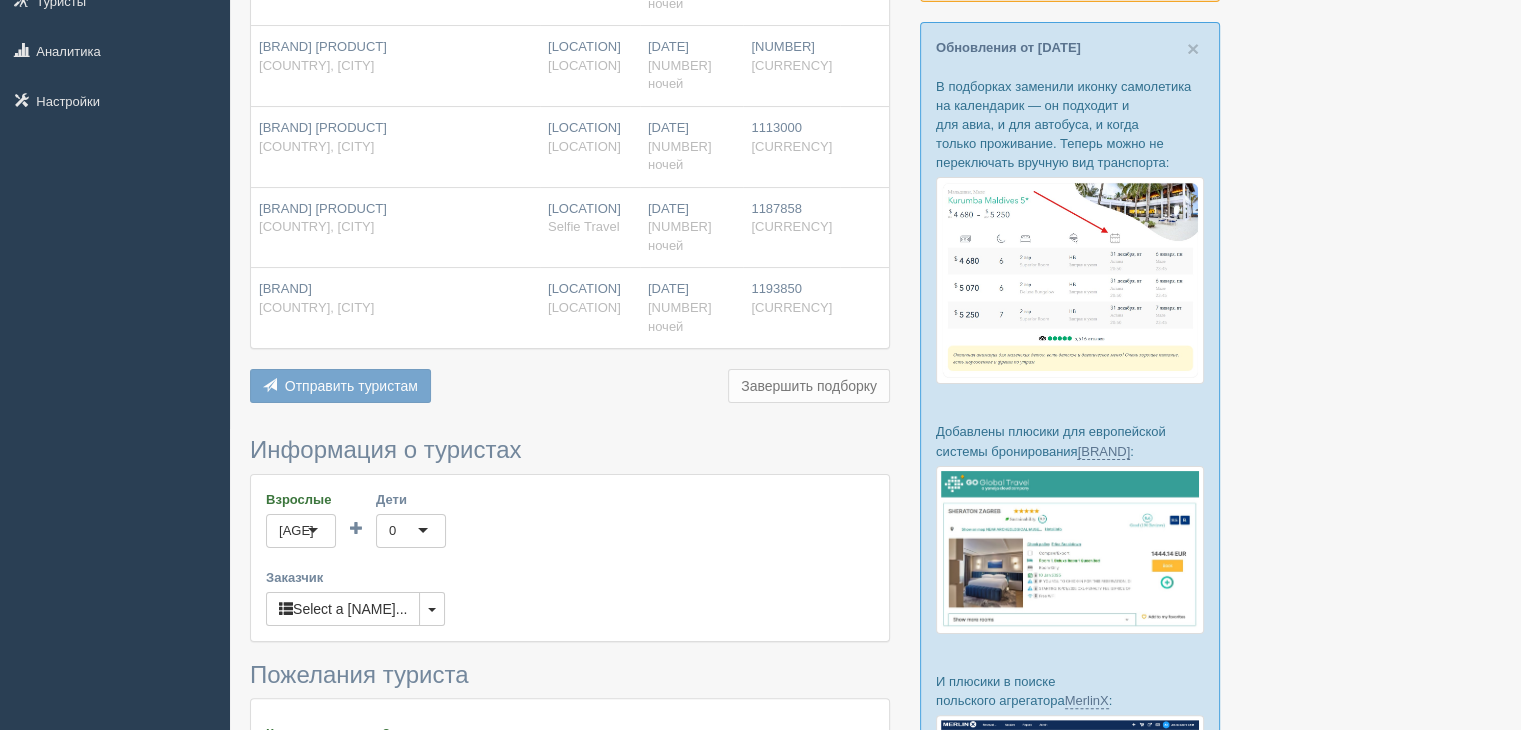 scroll, scrollTop: 400, scrollLeft: 0, axis: vertical 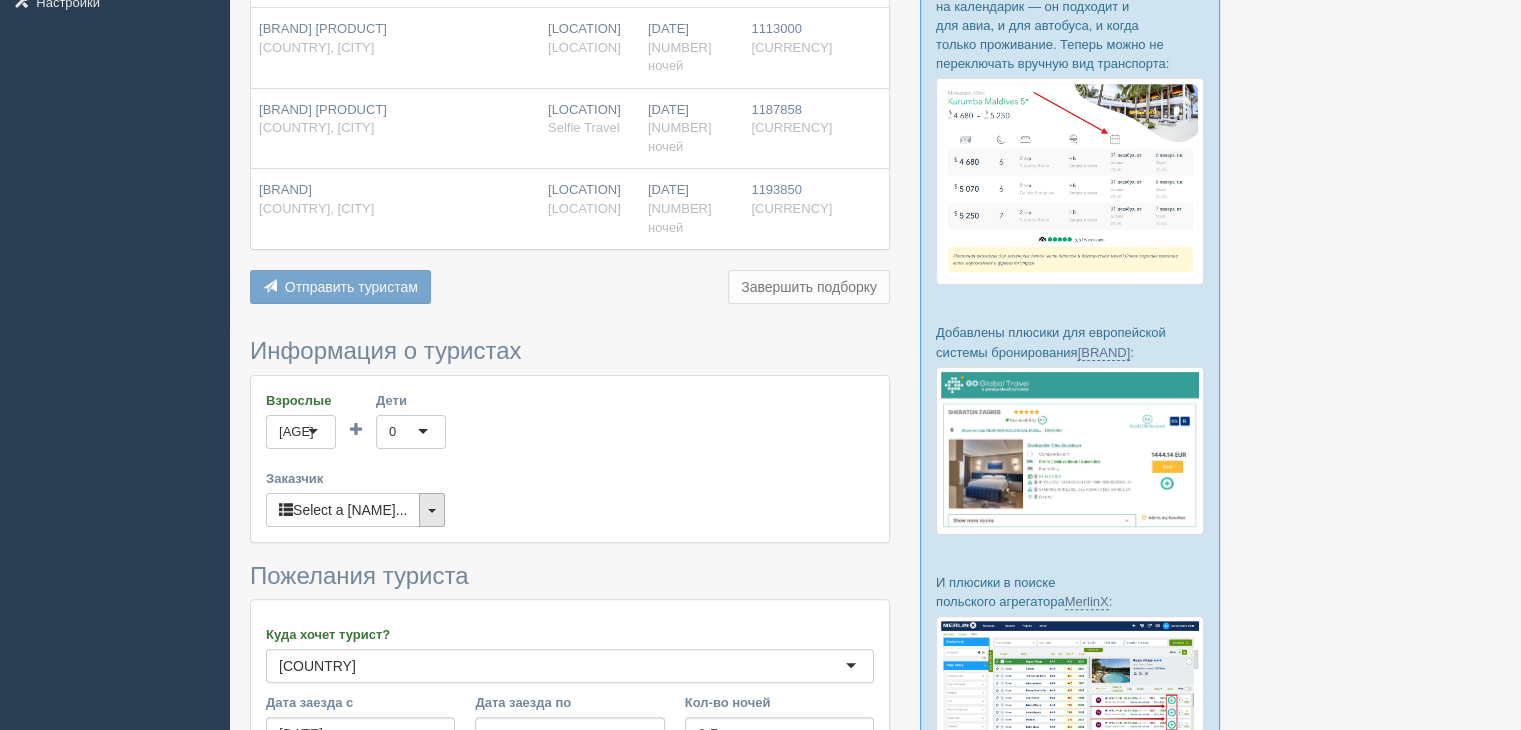 click at bounding box center (432, 510) 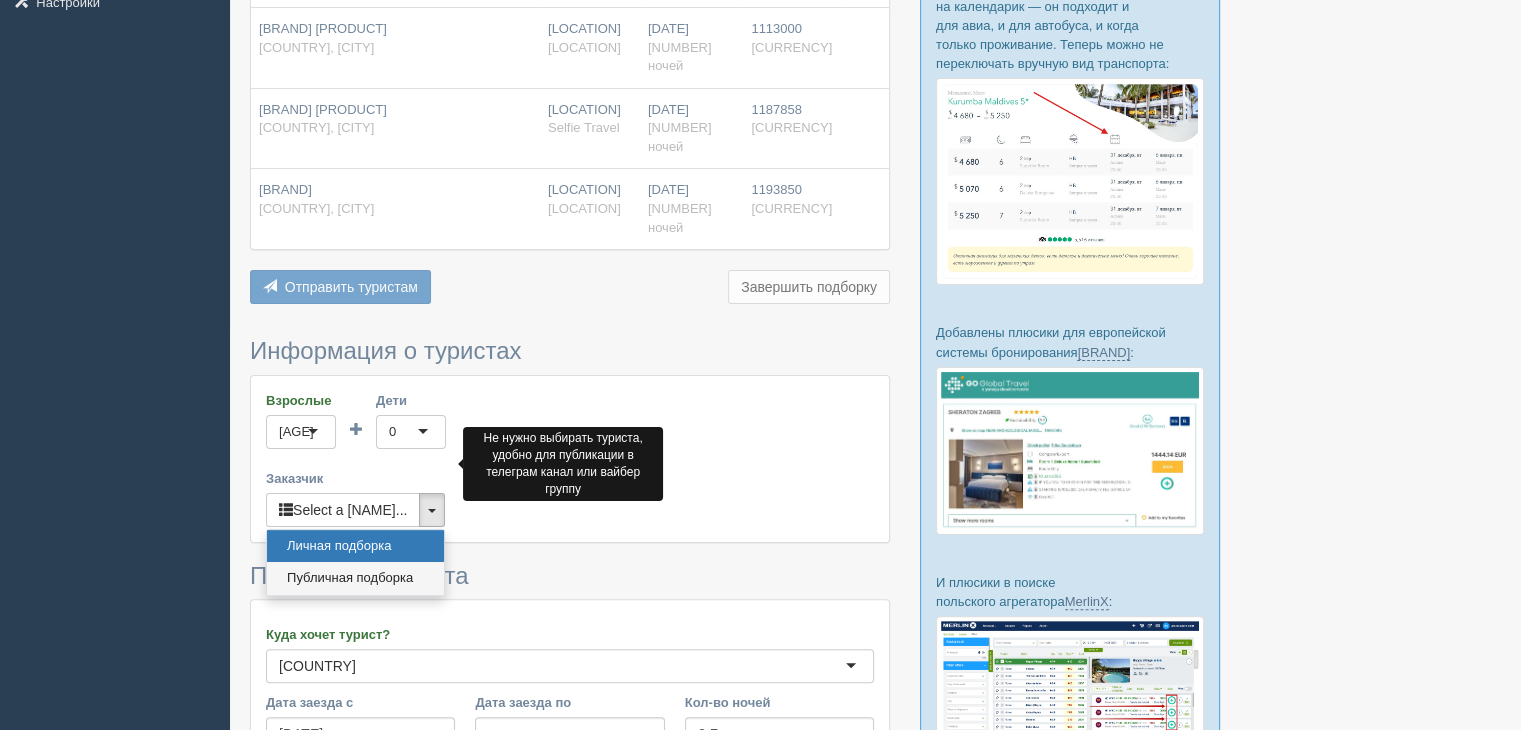click on "Публичная подборка" at bounding box center (355, 578) 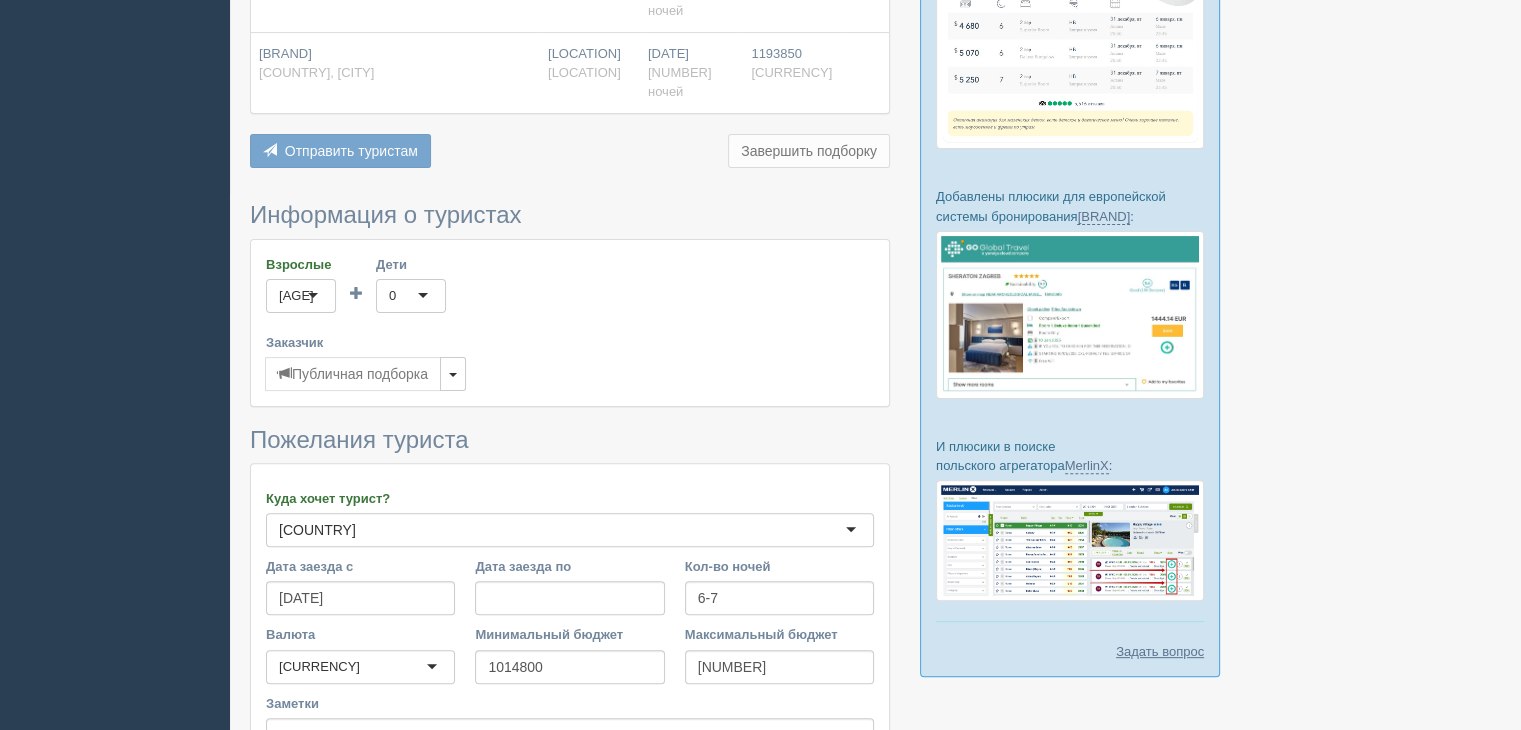 scroll, scrollTop: 642, scrollLeft: 0, axis: vertical 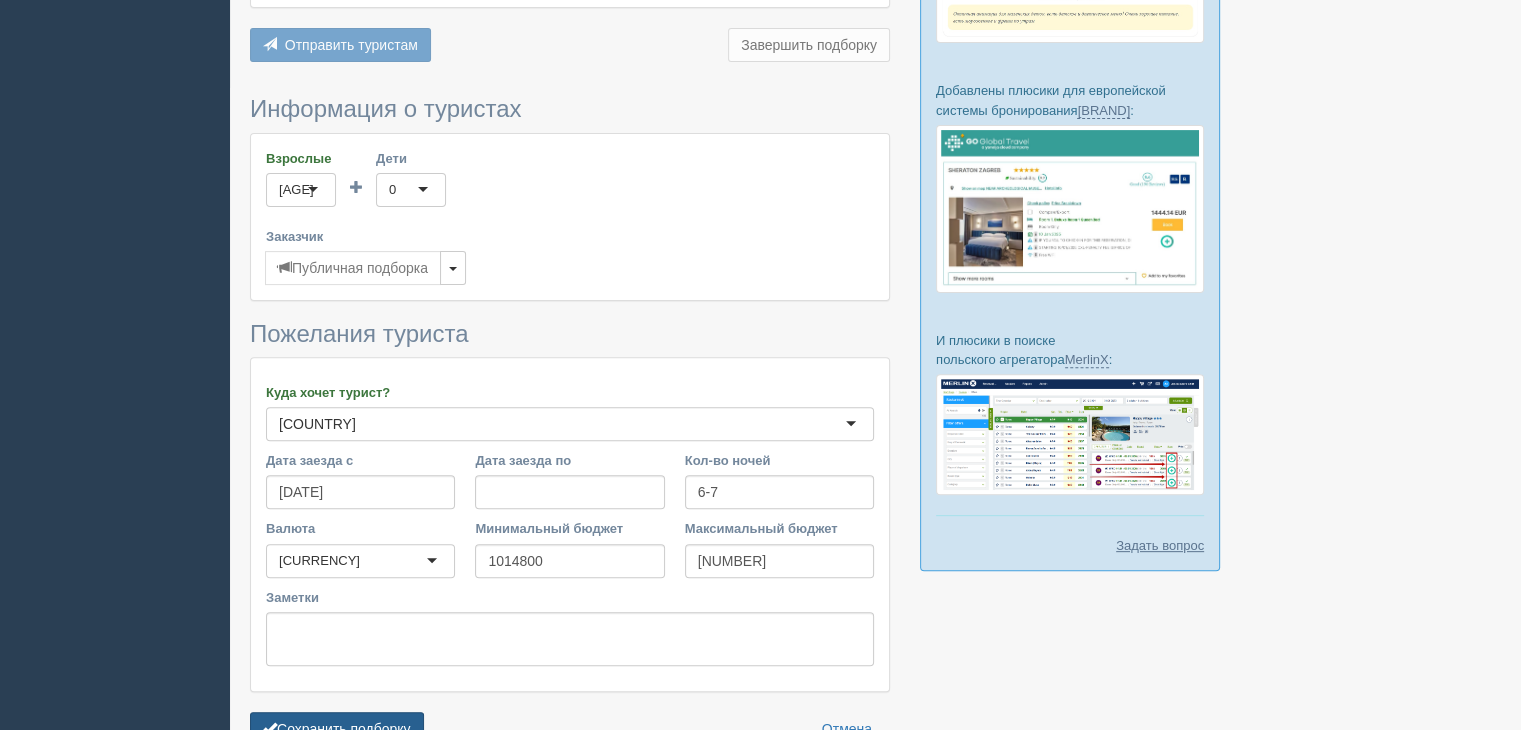 click on "Сохранить подборку" at bounding box center [337, 729] 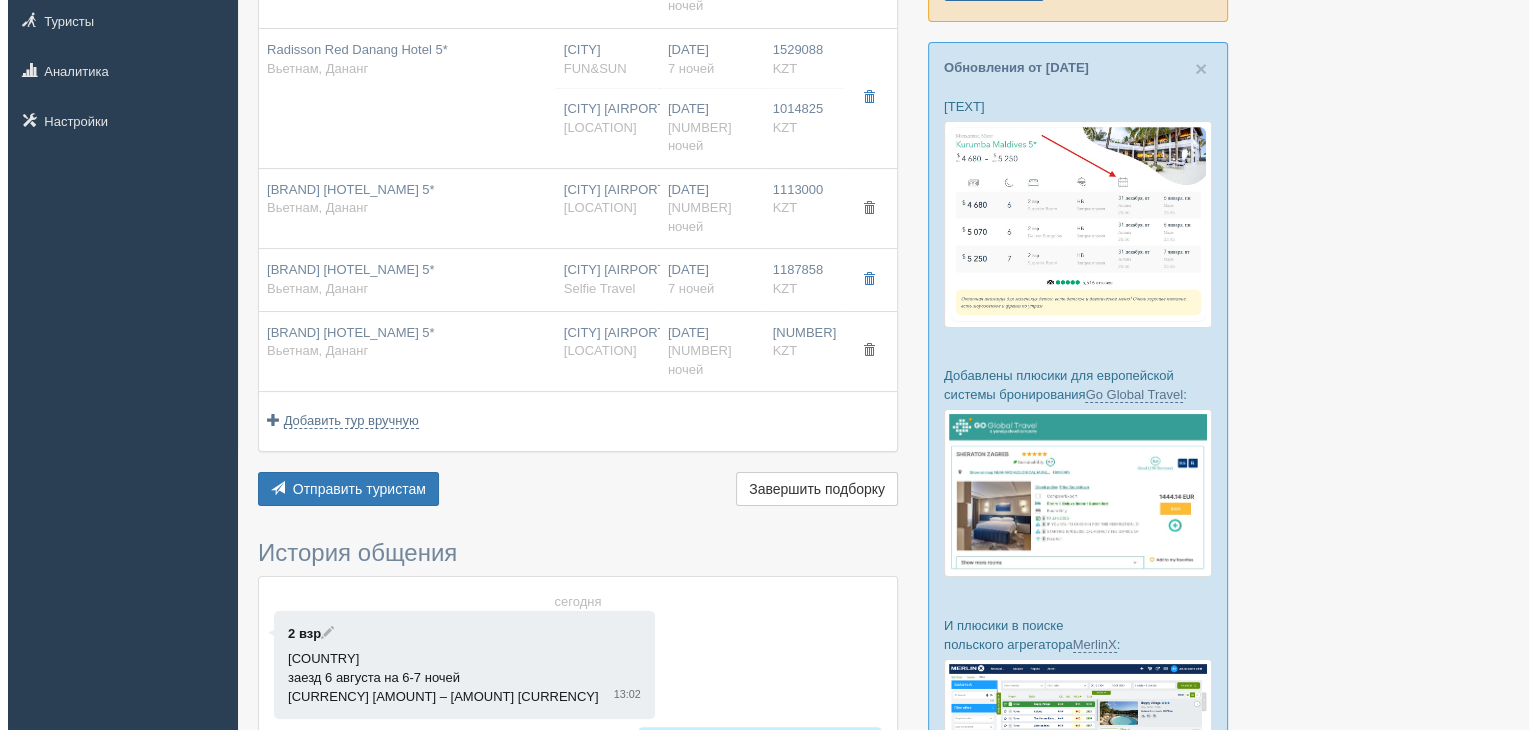 scroll, scrollTop: 592, scrollLeft: 0, axis: vertical 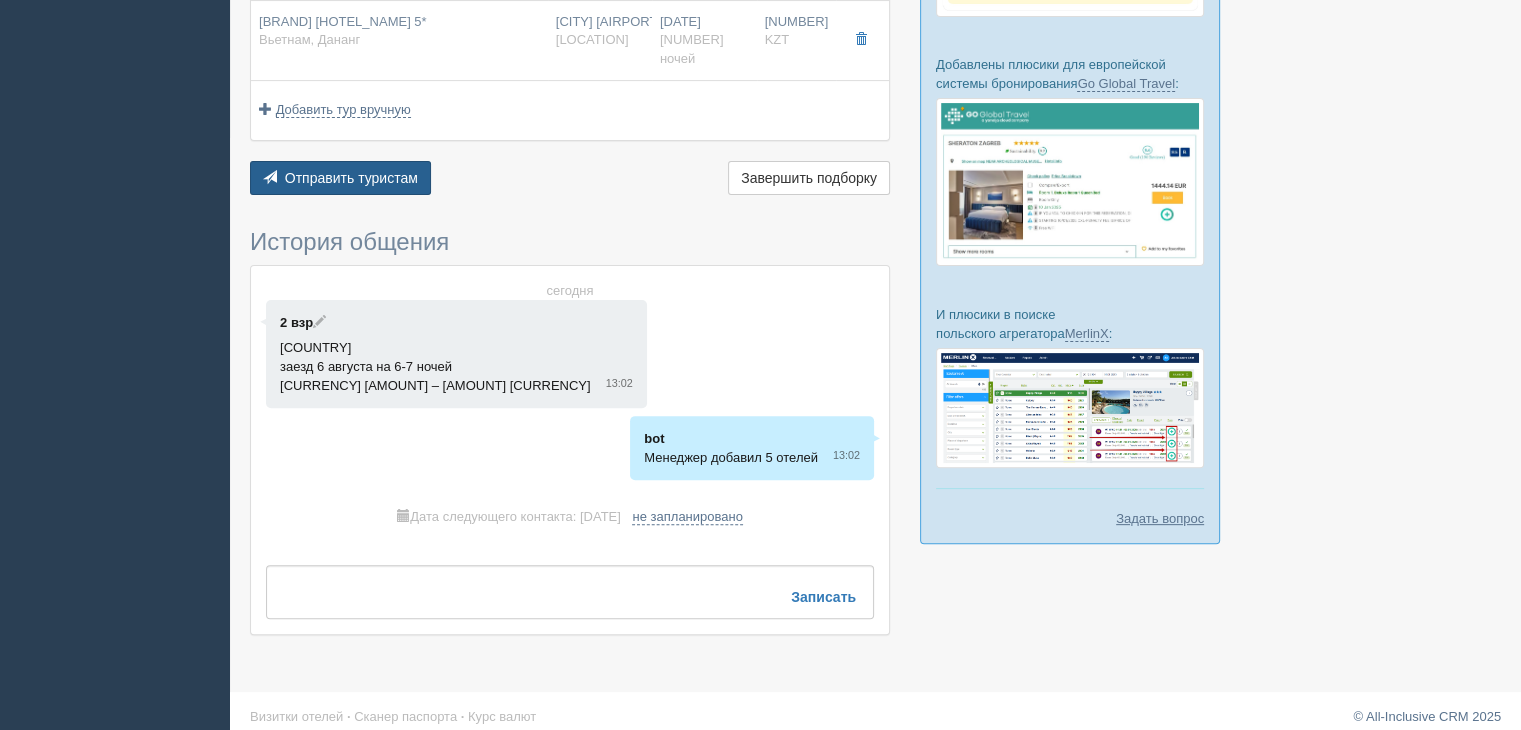 click on "Отправить туристам" at bounding box center (351, 178) 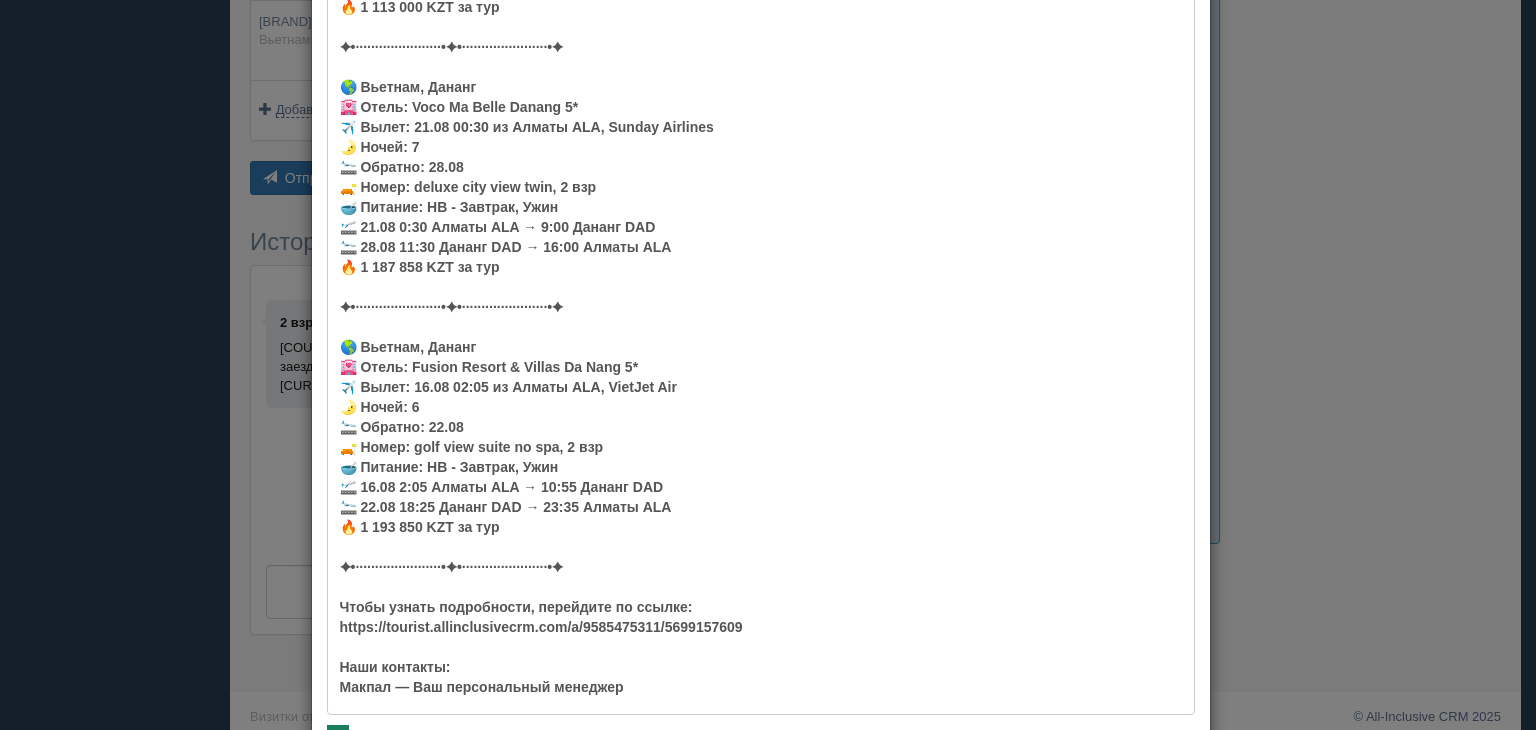 scroll, scrollTop: 1296, scrollLeft: 0, axis: vertical 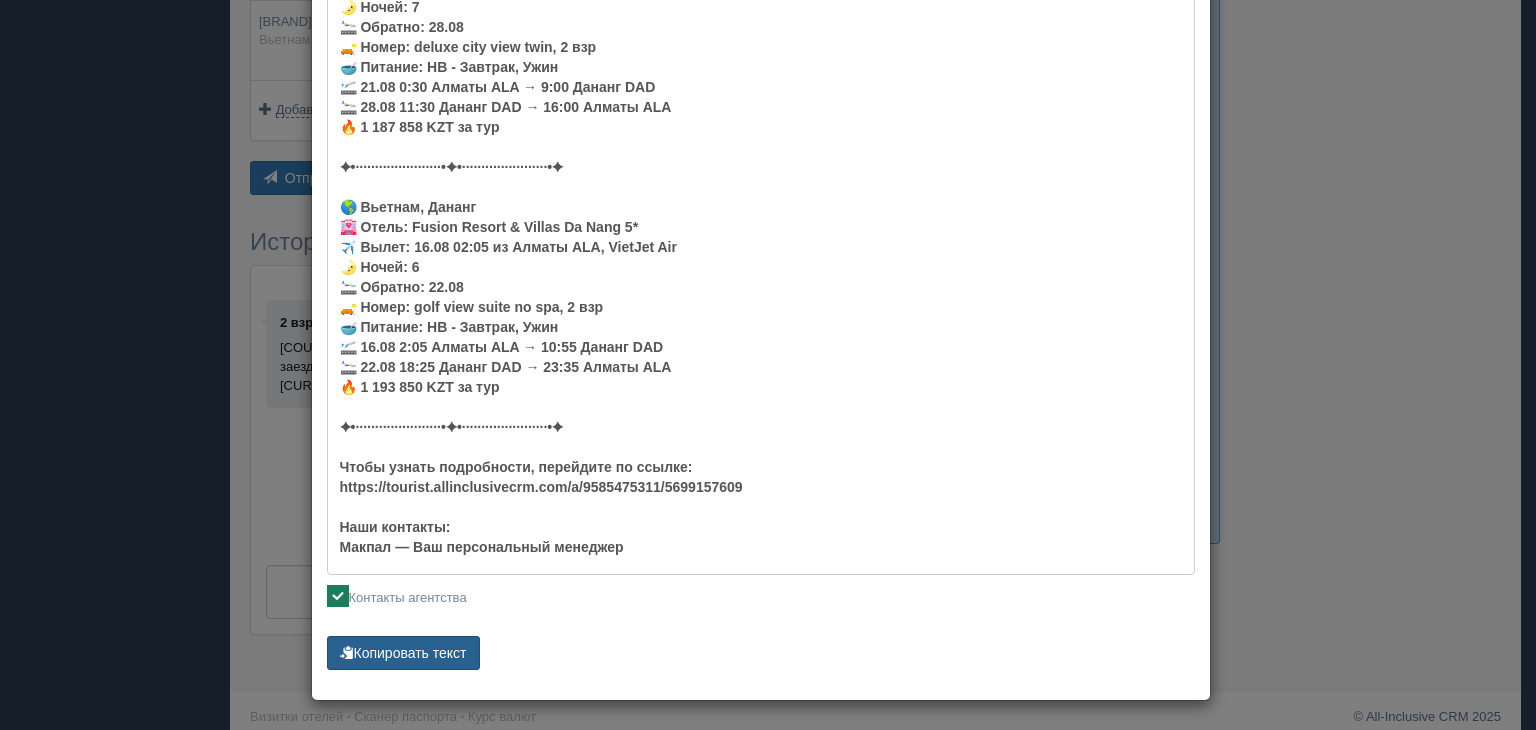 click on "Копировать текст" at bounding box center (403, 653) 